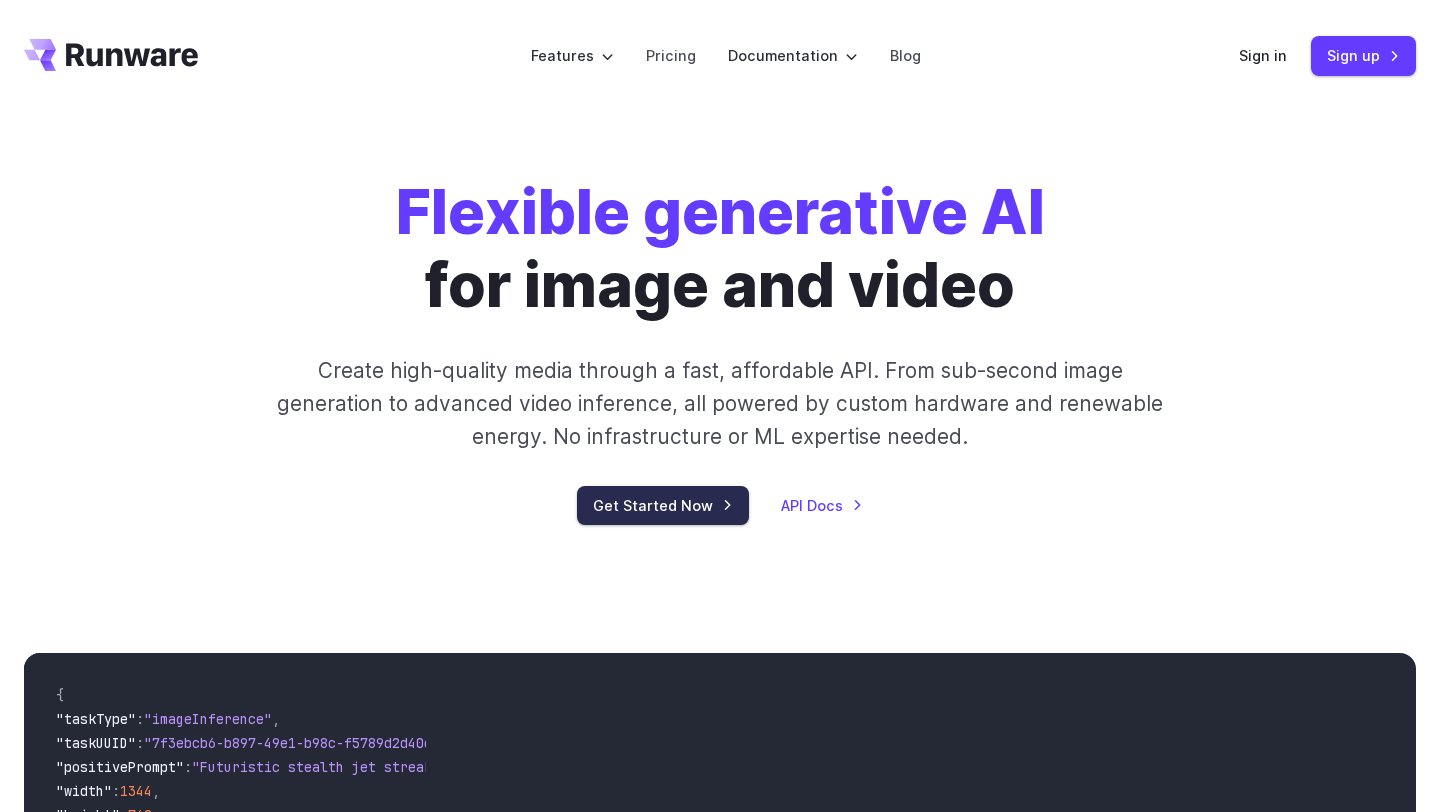 scroll, scrollTop: 0, scrollLeft: 0, axis: both 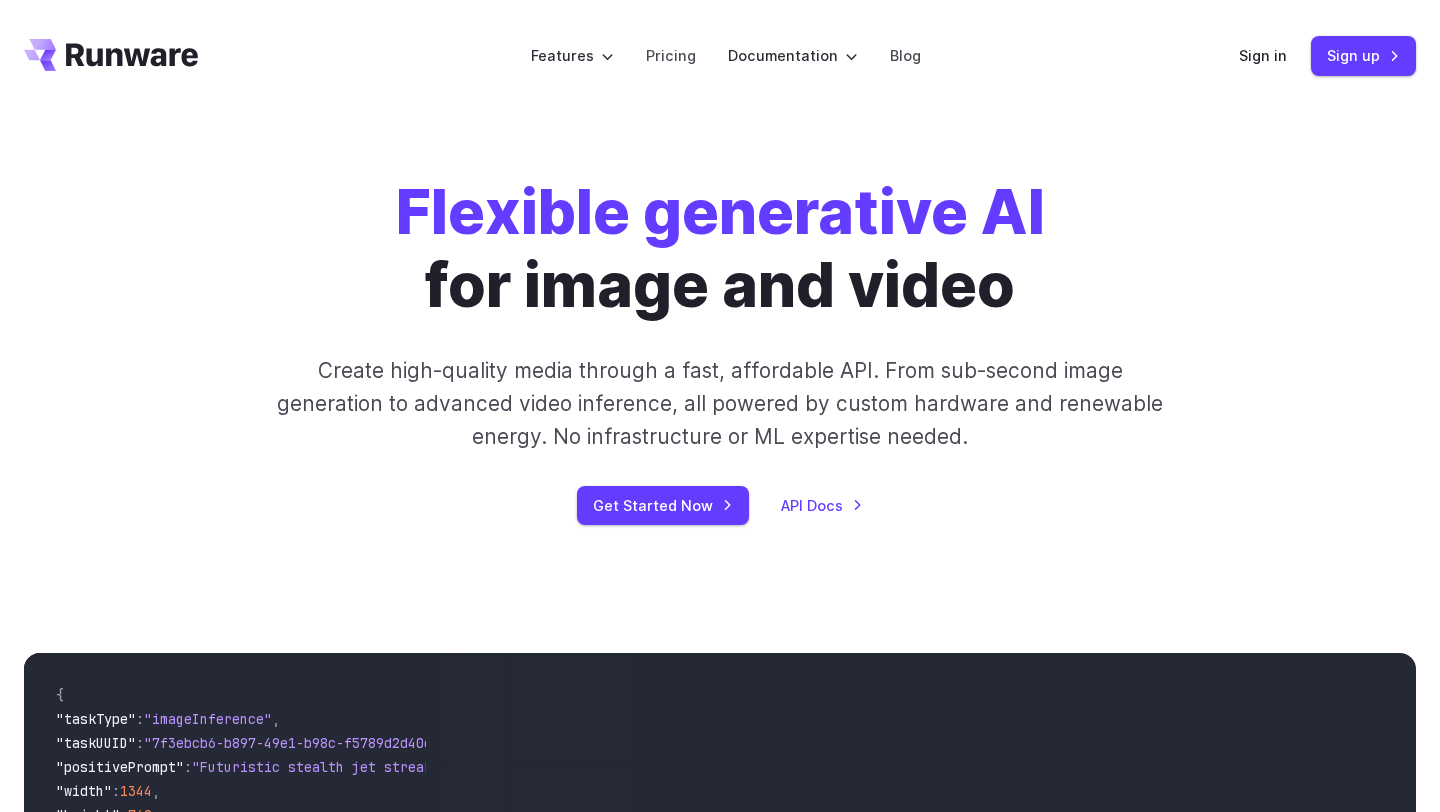 click on "Flexible generative AI for image and video    Create high-quality media through a fast, affordable API. From sub-second image generation to advanced video inference, all powered by custom hardware and renewable energy. No infrastructure or ML expertise needed.
Get Started Now
API Docs" at bounding box center [720, 350] 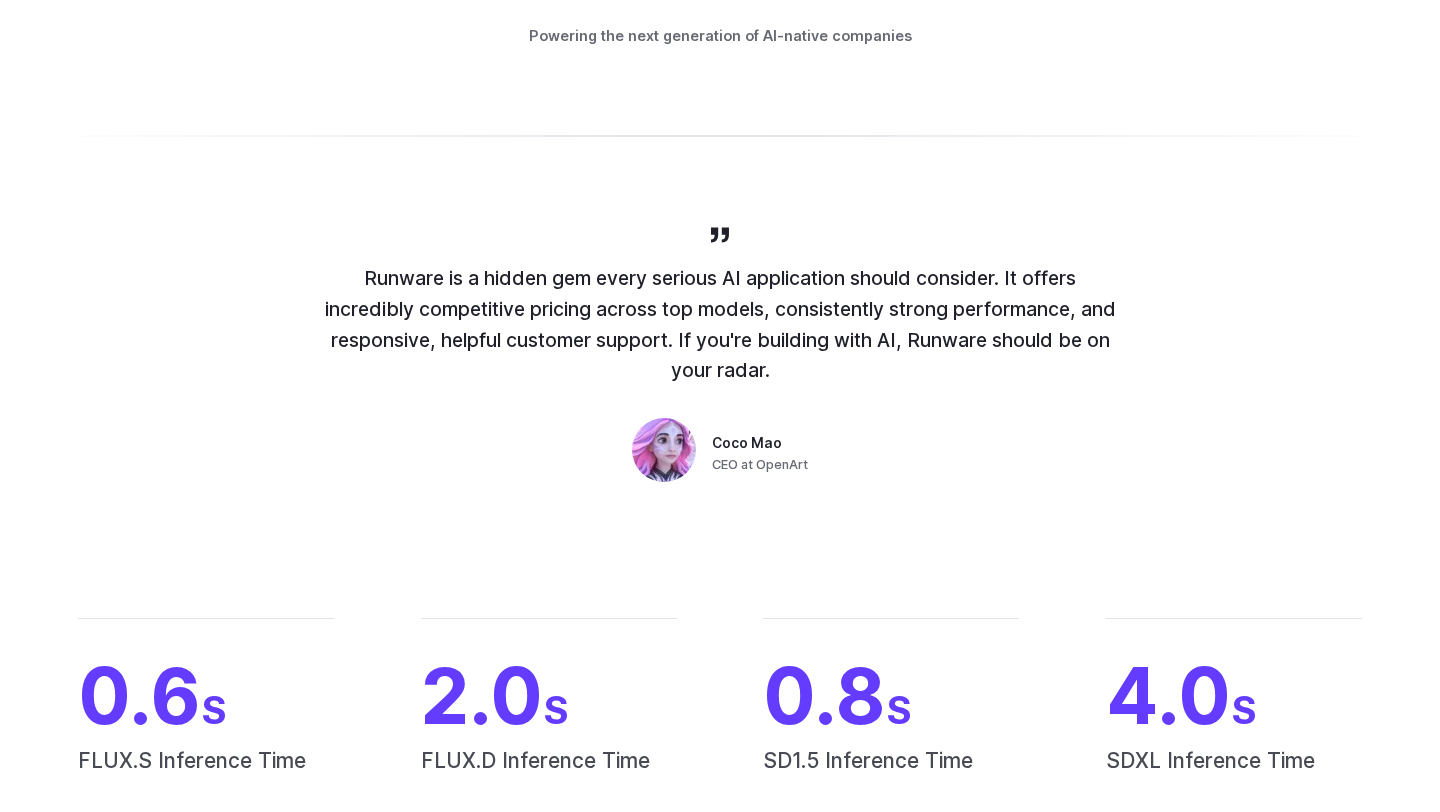 scroll, scrollTop: 1239, scrollLeft: 0, axis: vertical 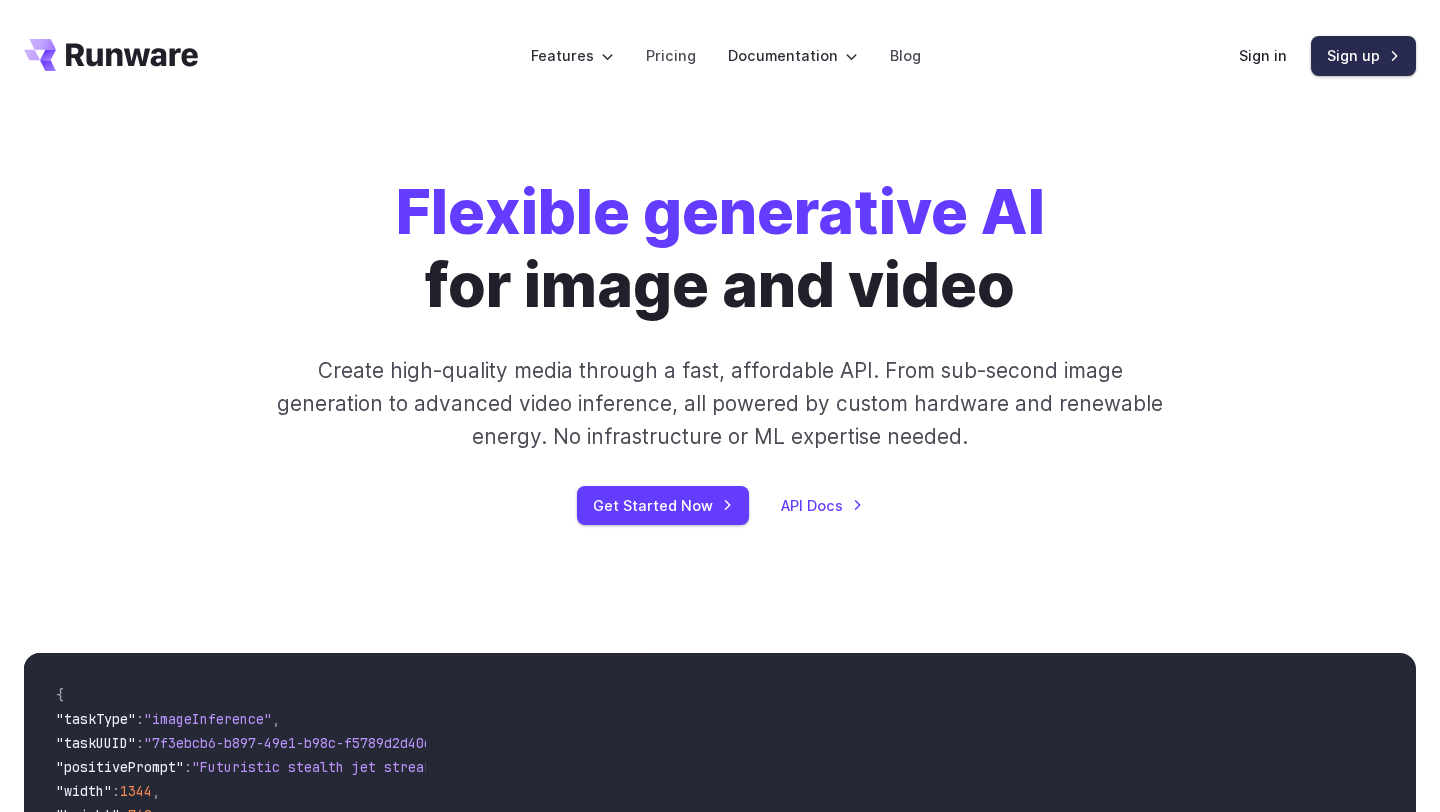 click on "Sign up" at bounding box center (1363, 55) 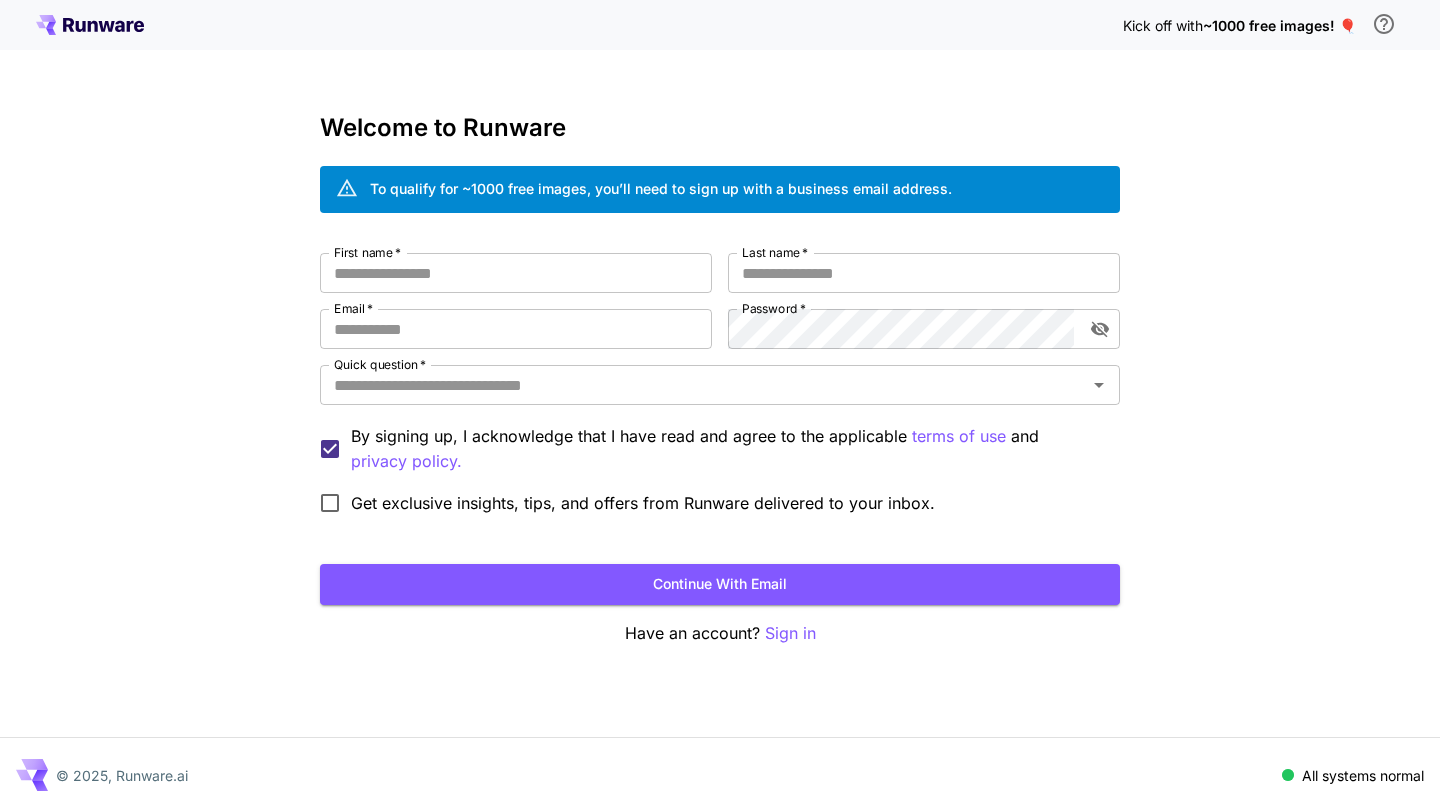 scroll, scrollTop: 0, scrollLeft: 0, axis: both 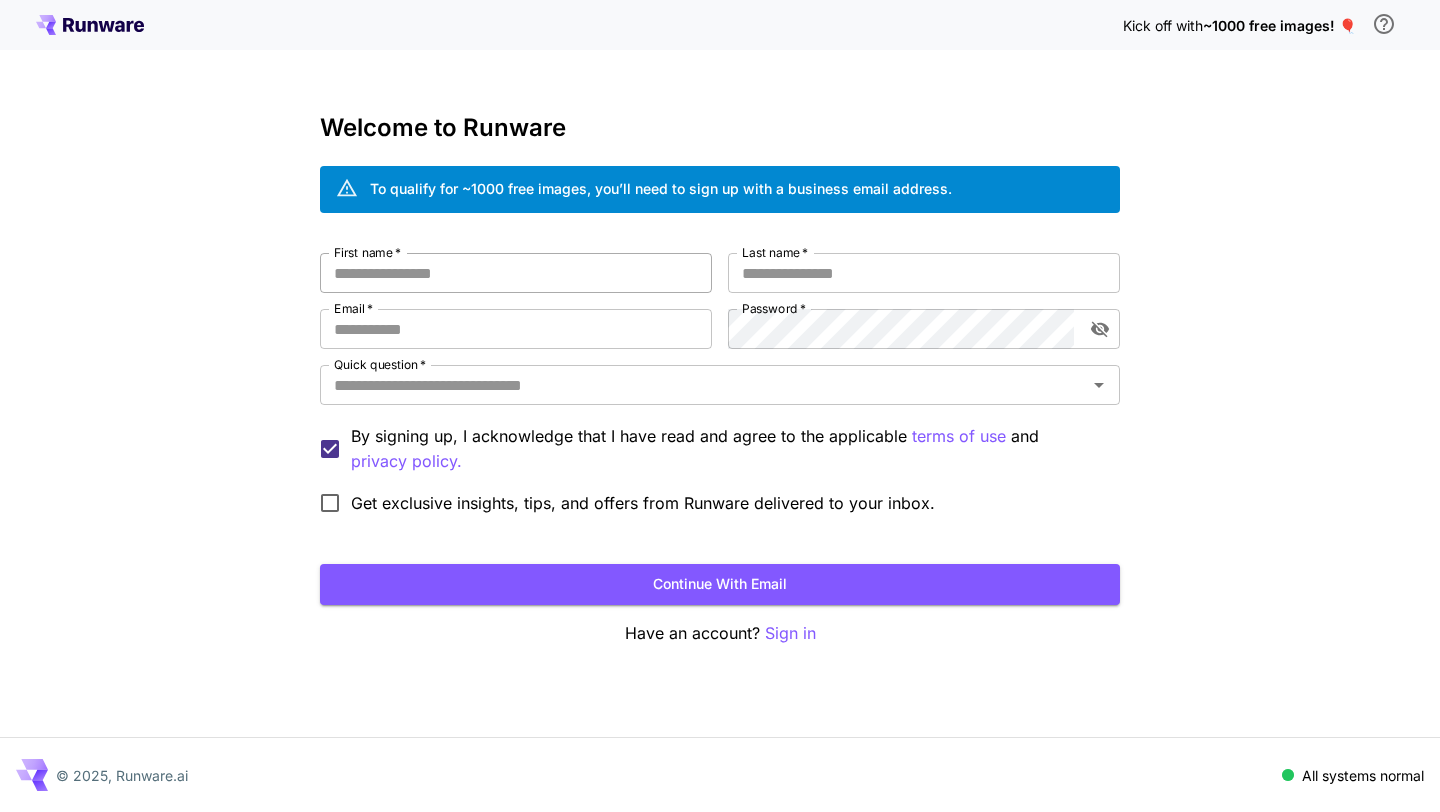 click on "First name   *" at bounding box center (516, 273) 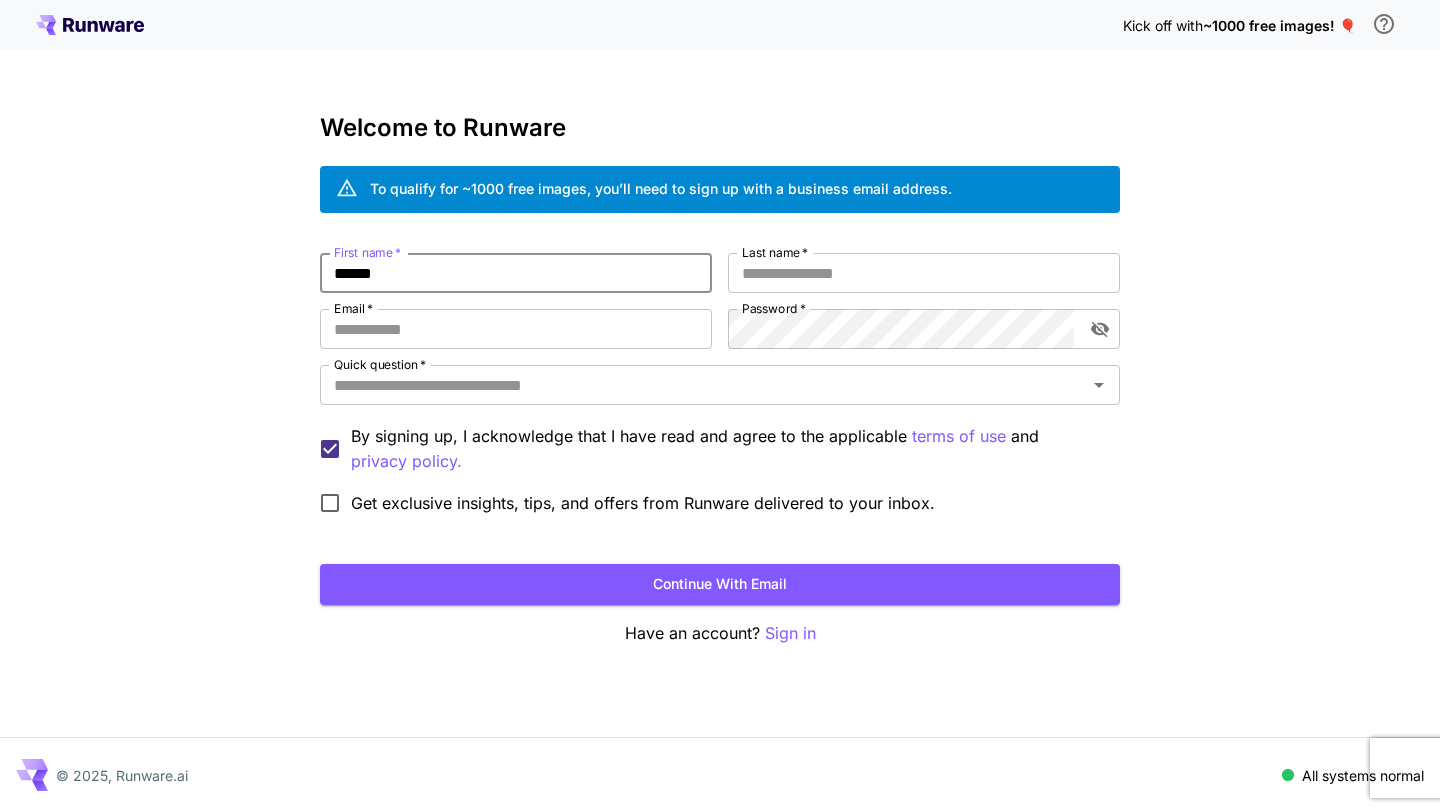 type on "******" 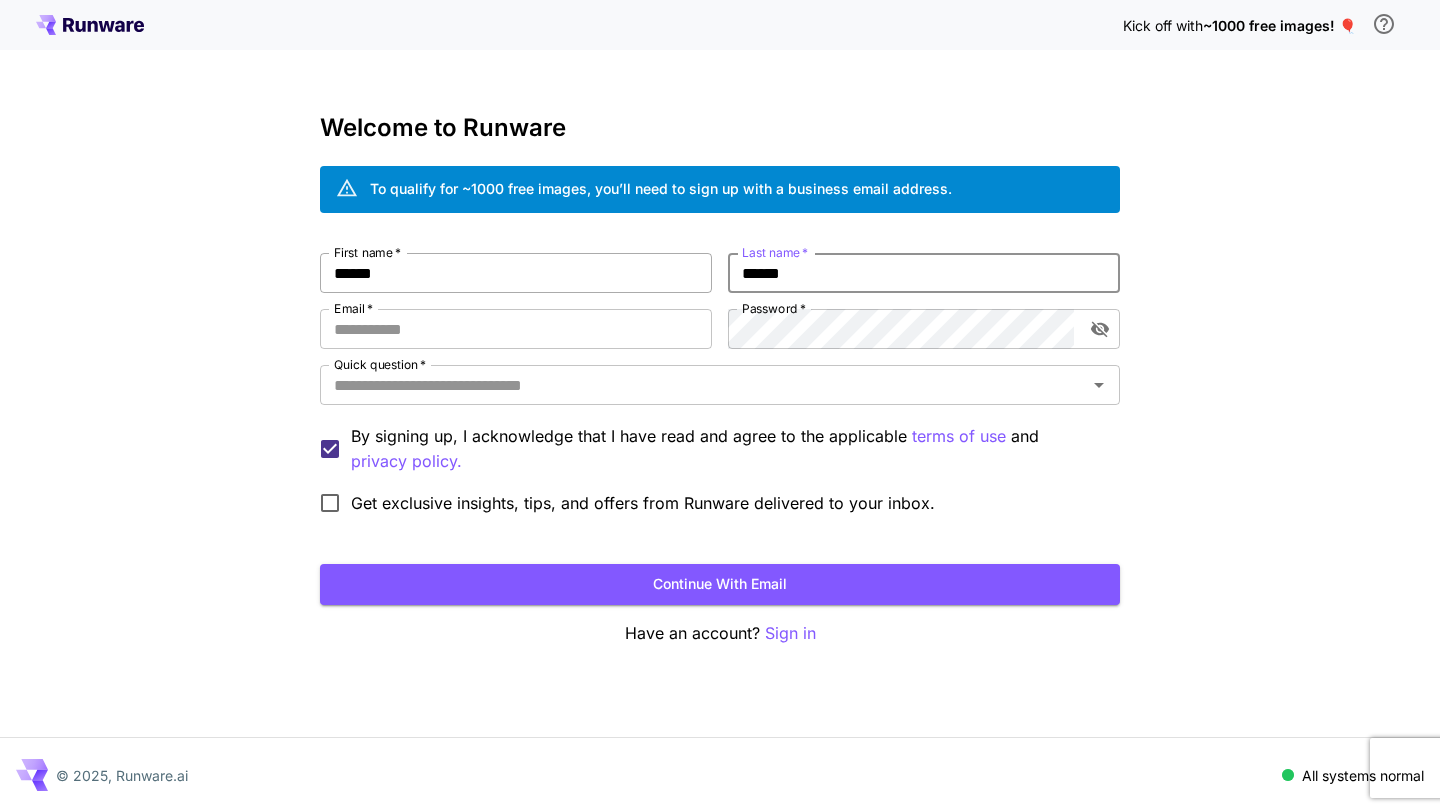type on "******" 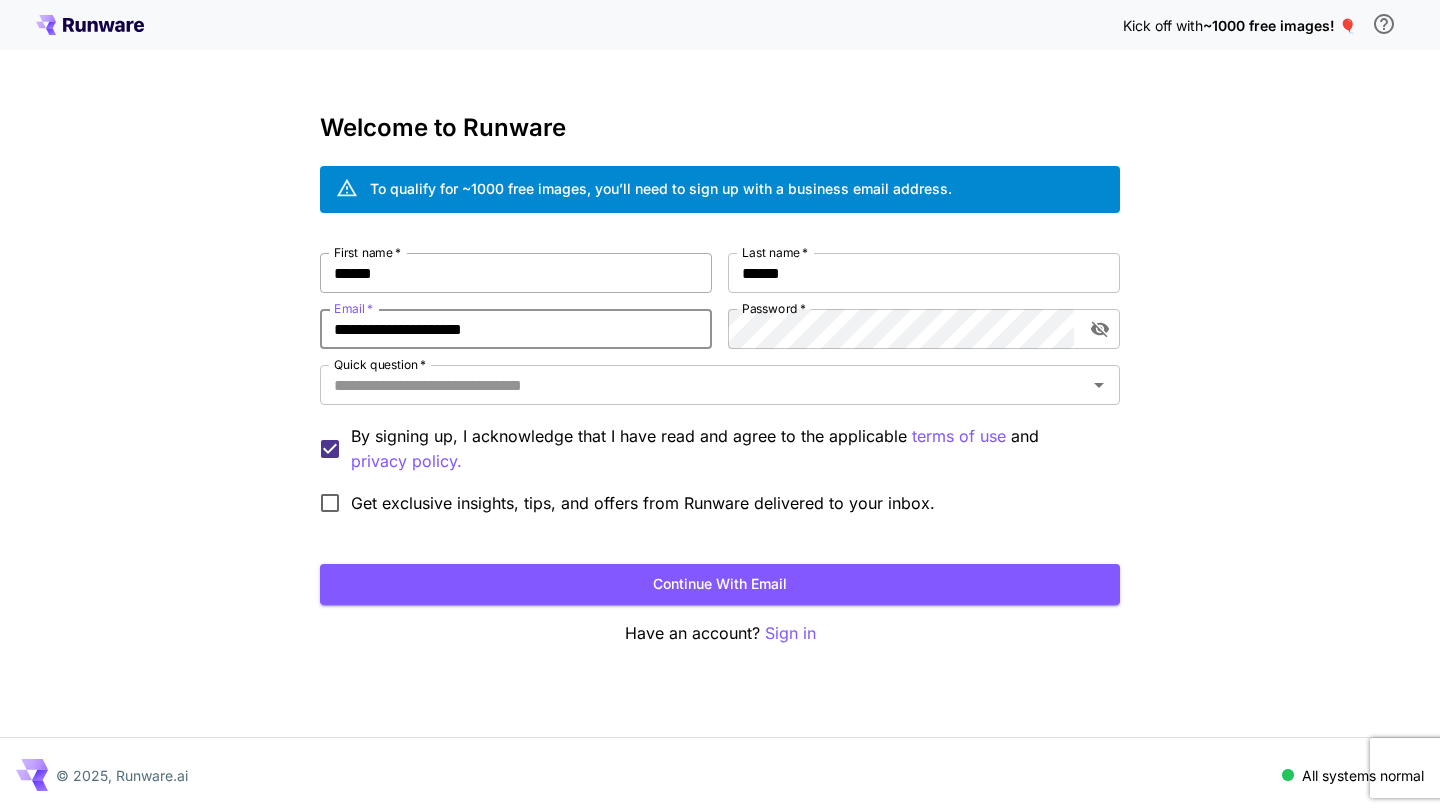 type on "**********" 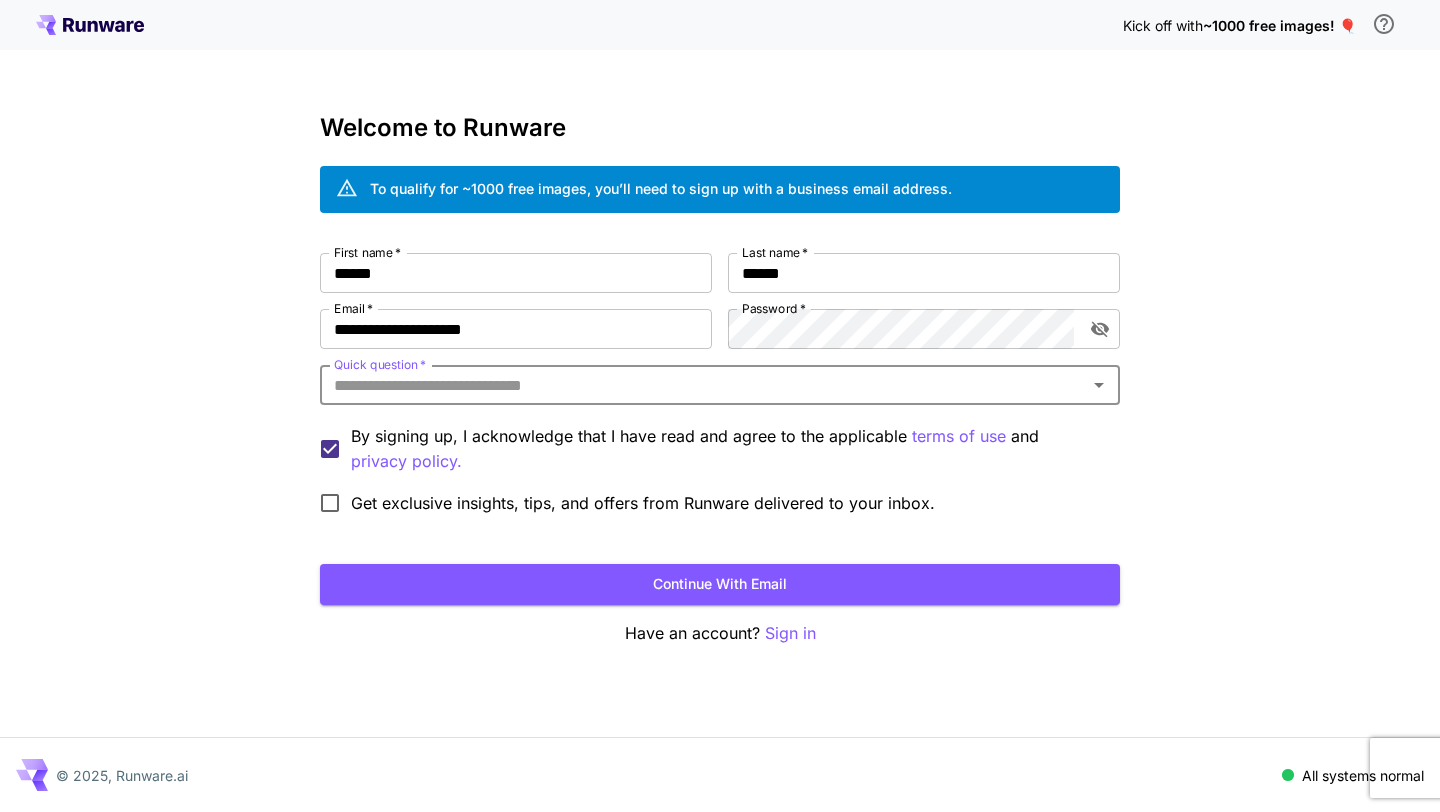 click on "Quick question   *" at bounding box center (703, 385) 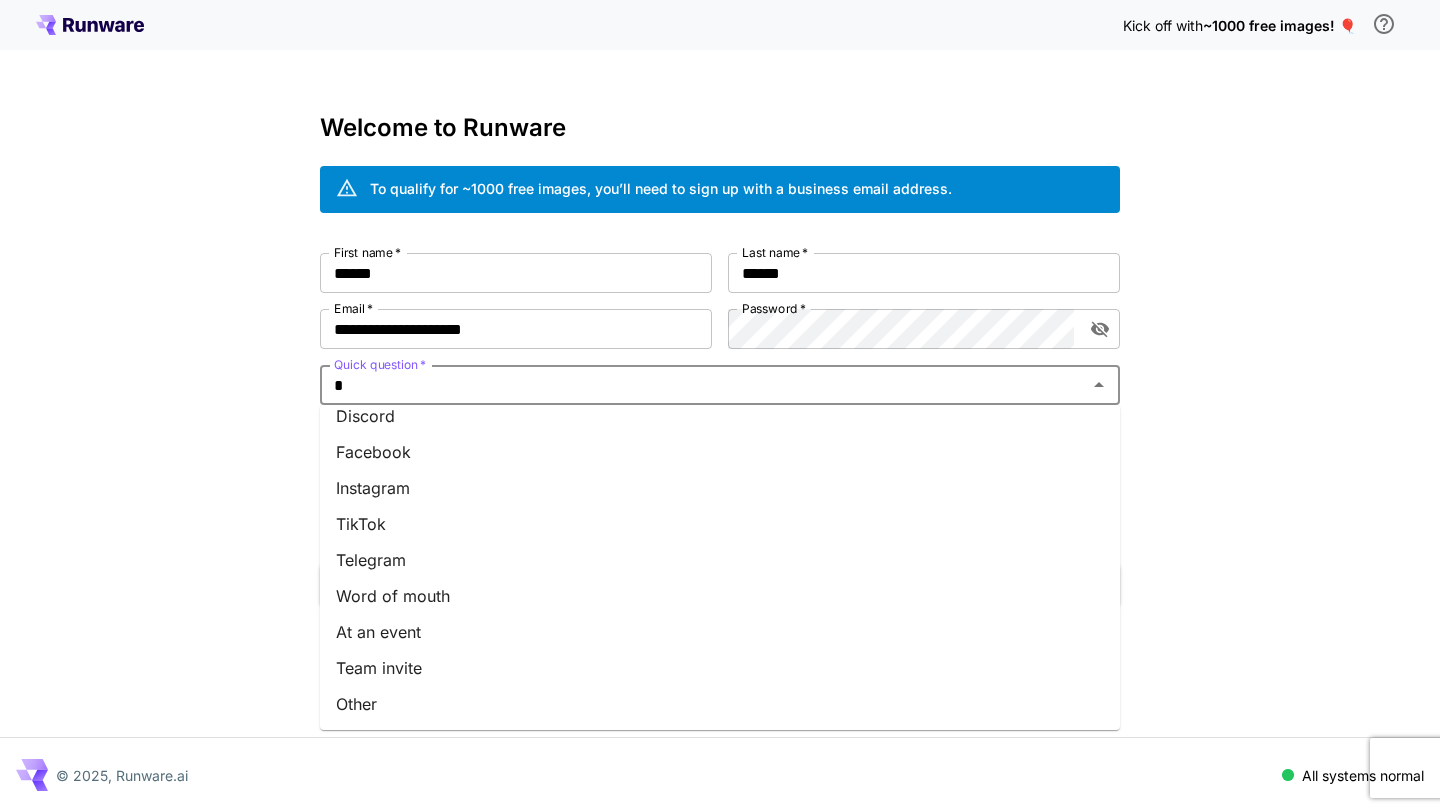 scroll, scrollTop: 0, scrollLeft: 0, axis: both 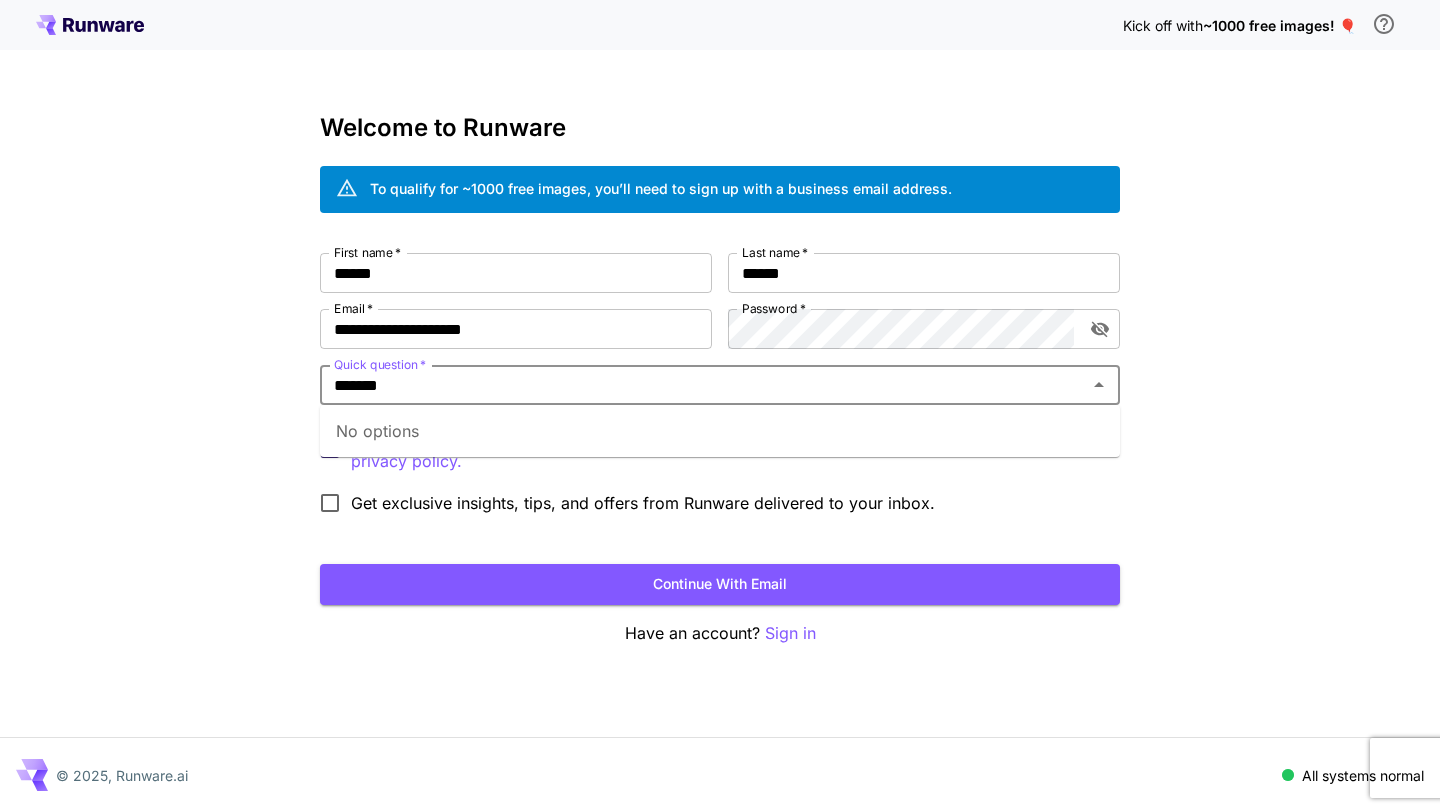 type on "*******" 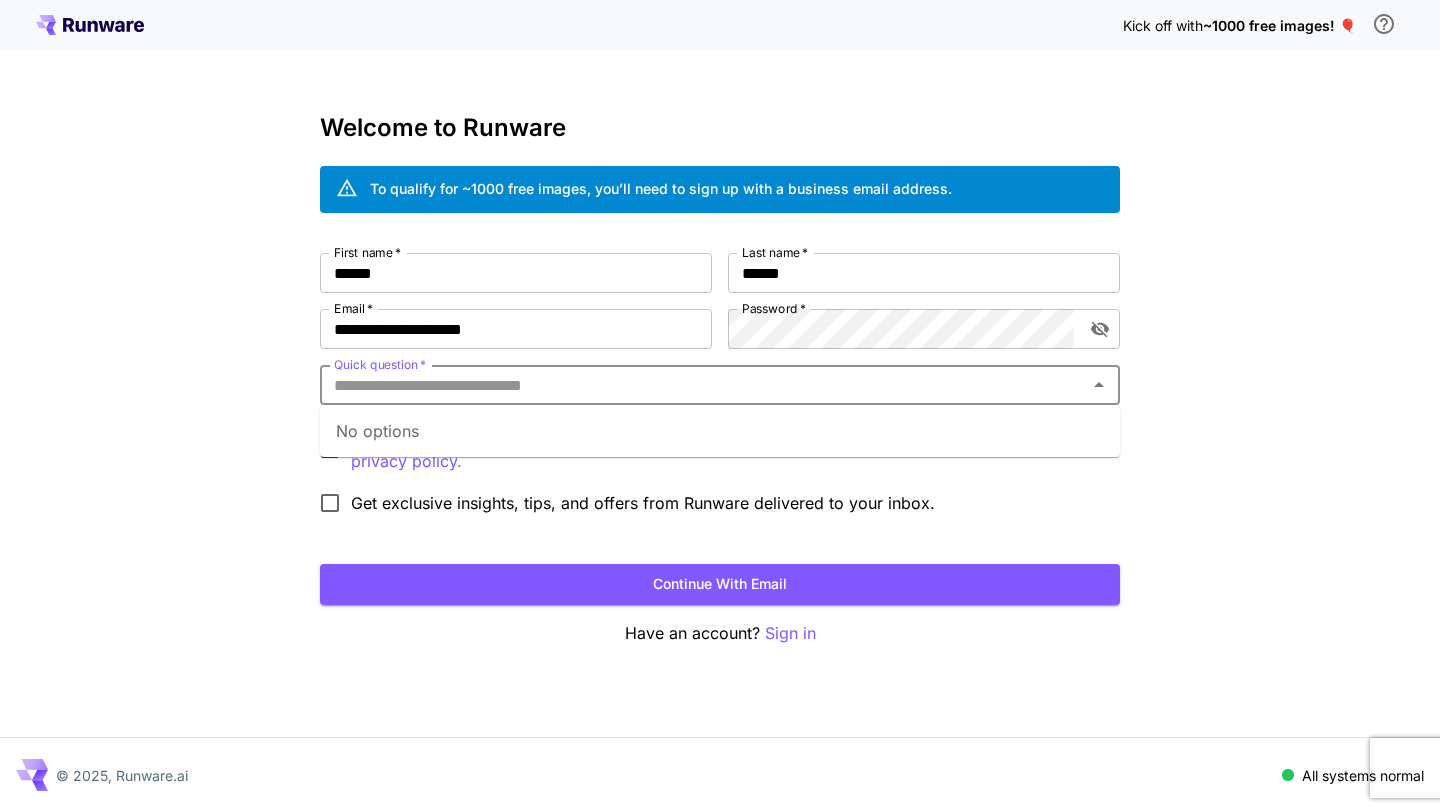 click on "**********" at bounding box center [720, 406] 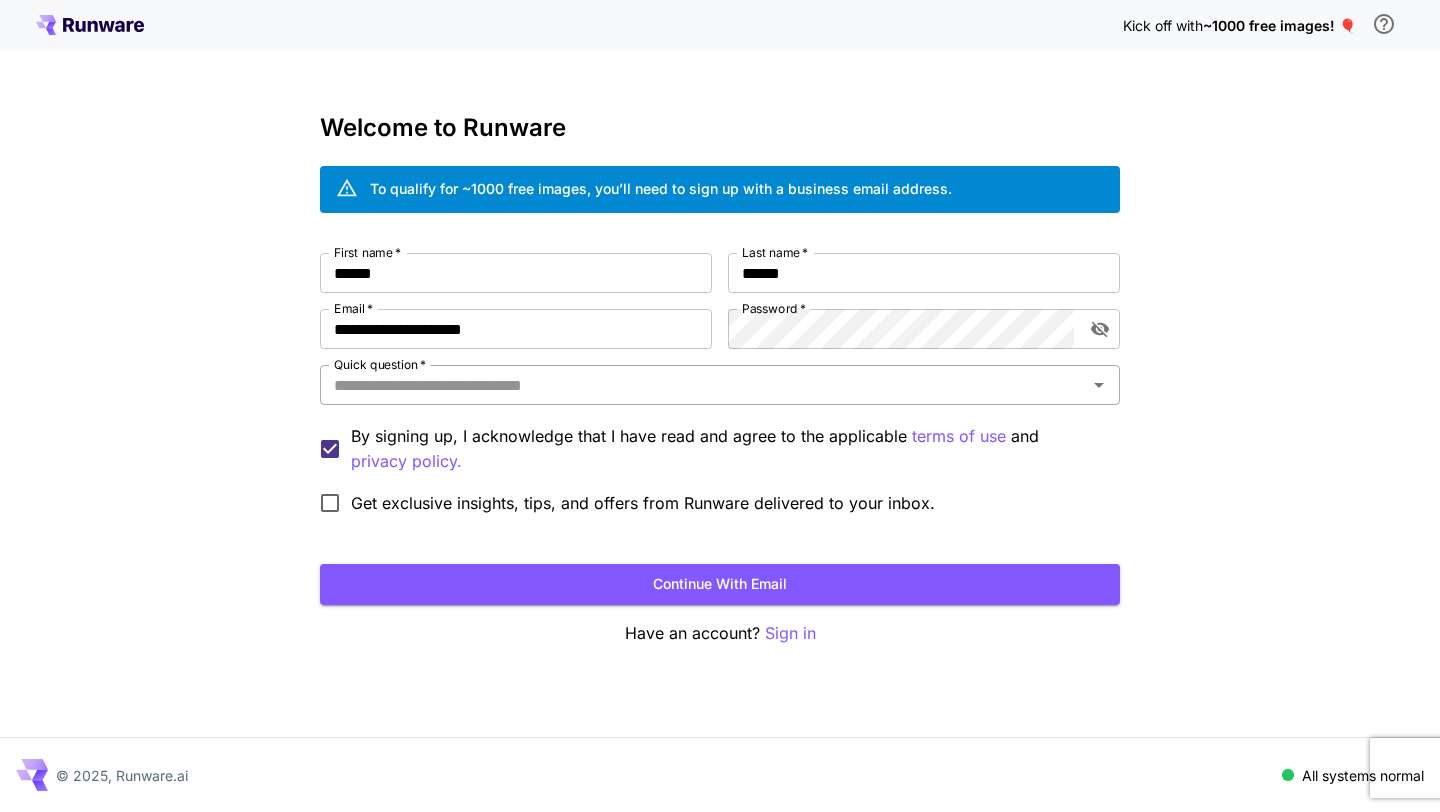 click on "Quick question   *" at bounding box center (703, 385) 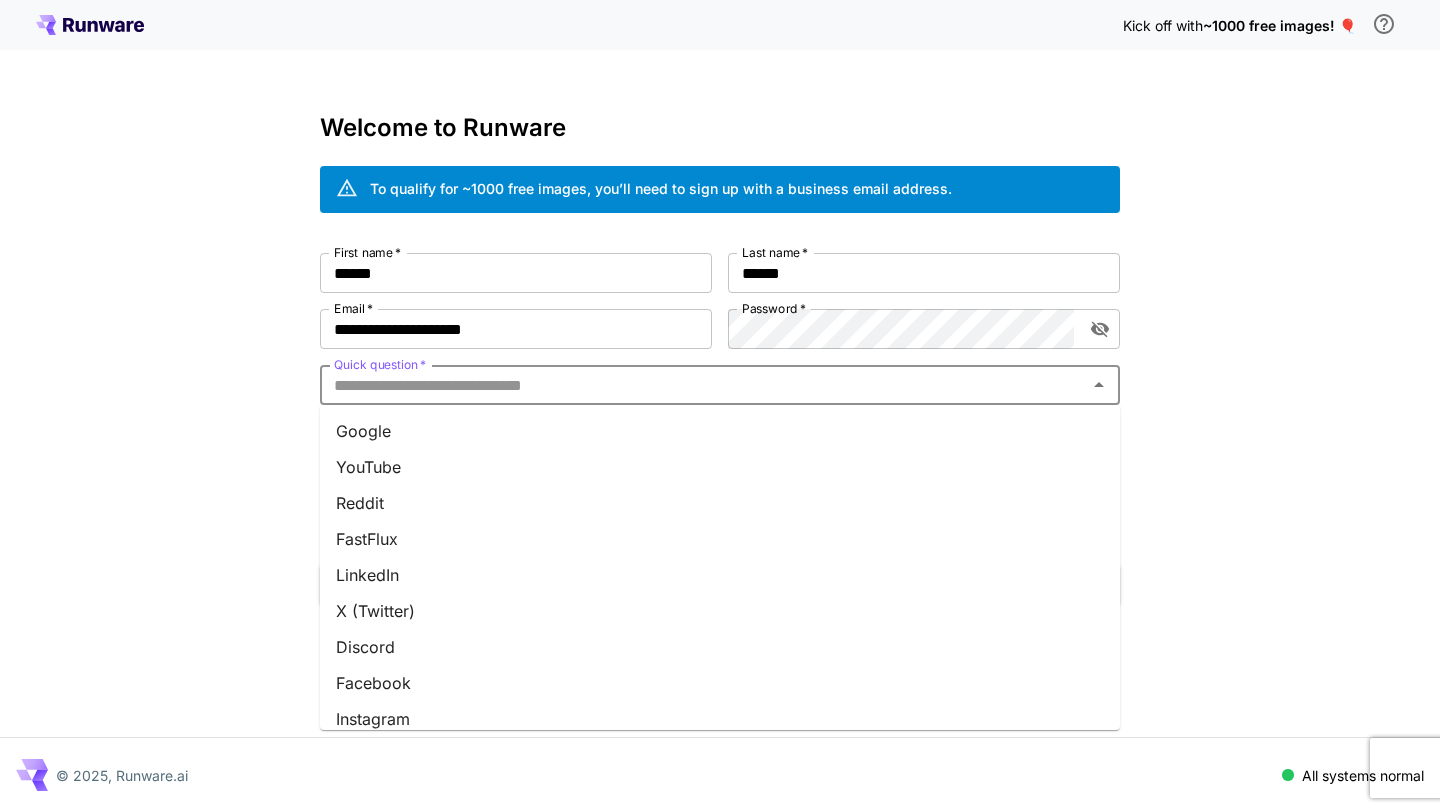 scroll, scrollTop: 231, scrollLeft: 0, axis: vertical 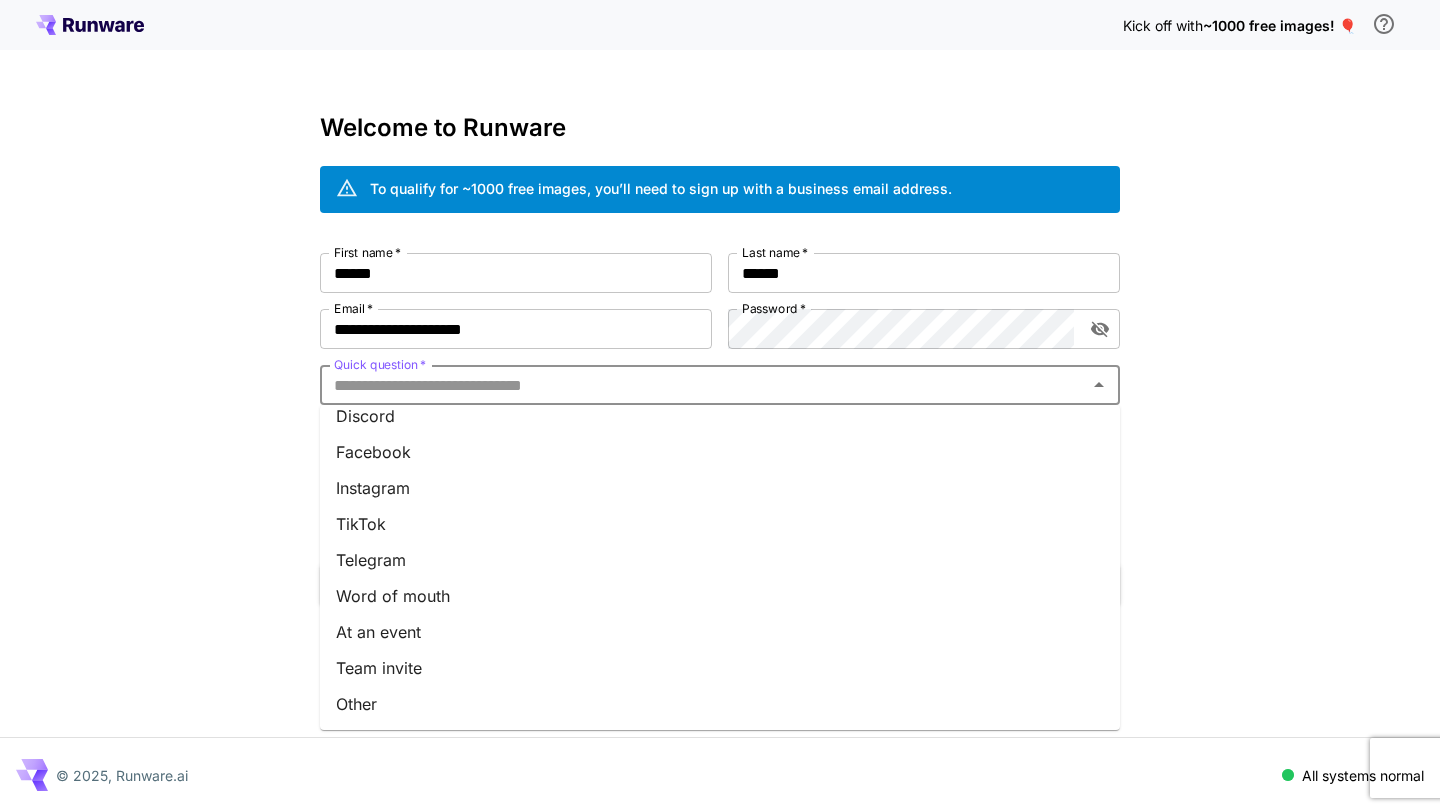 click on "Word of mouth" at bounding box center [720, 596] 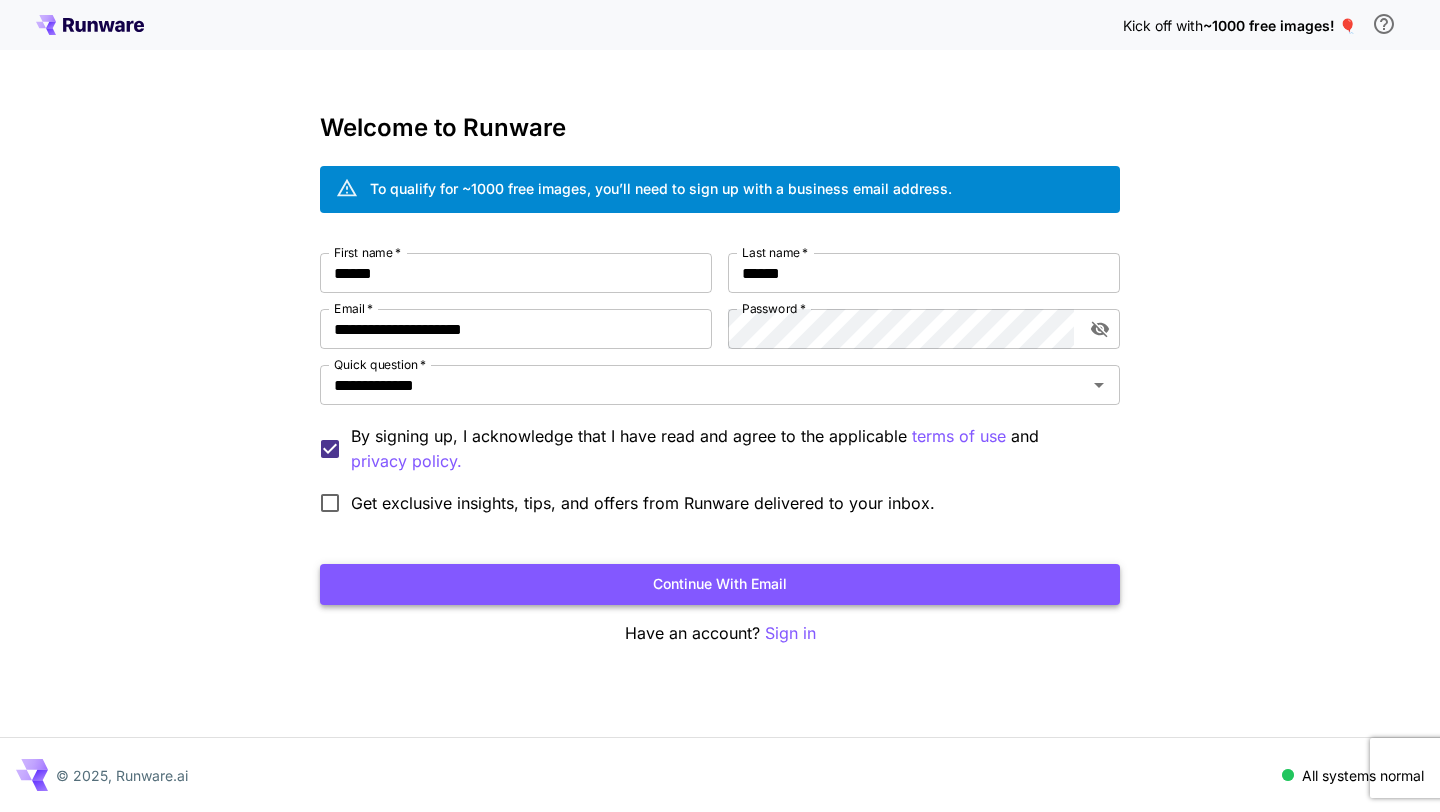 click on "Continue with email" at bounding box center (720, 584) 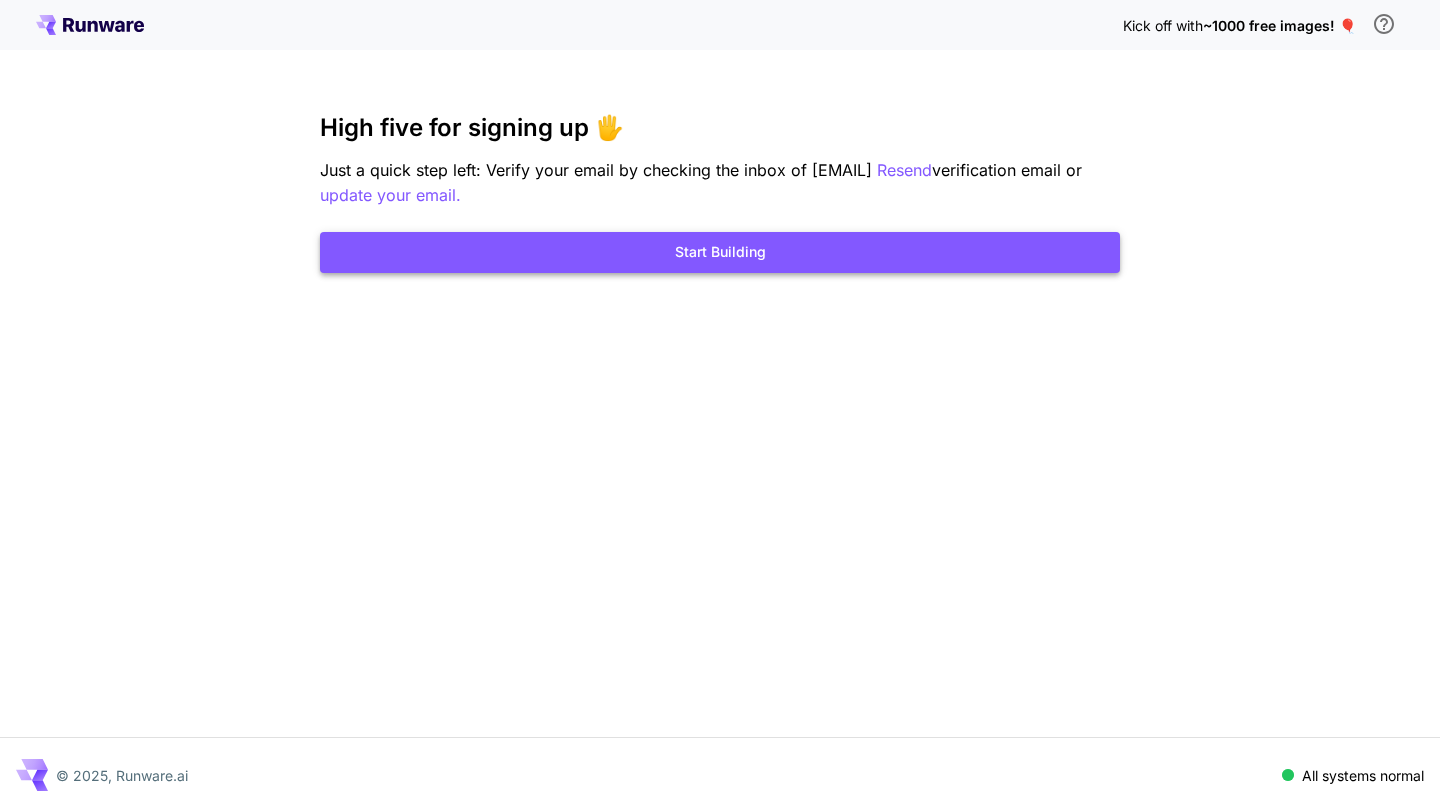 click on "Start Building" at bounding box center (720, 252) 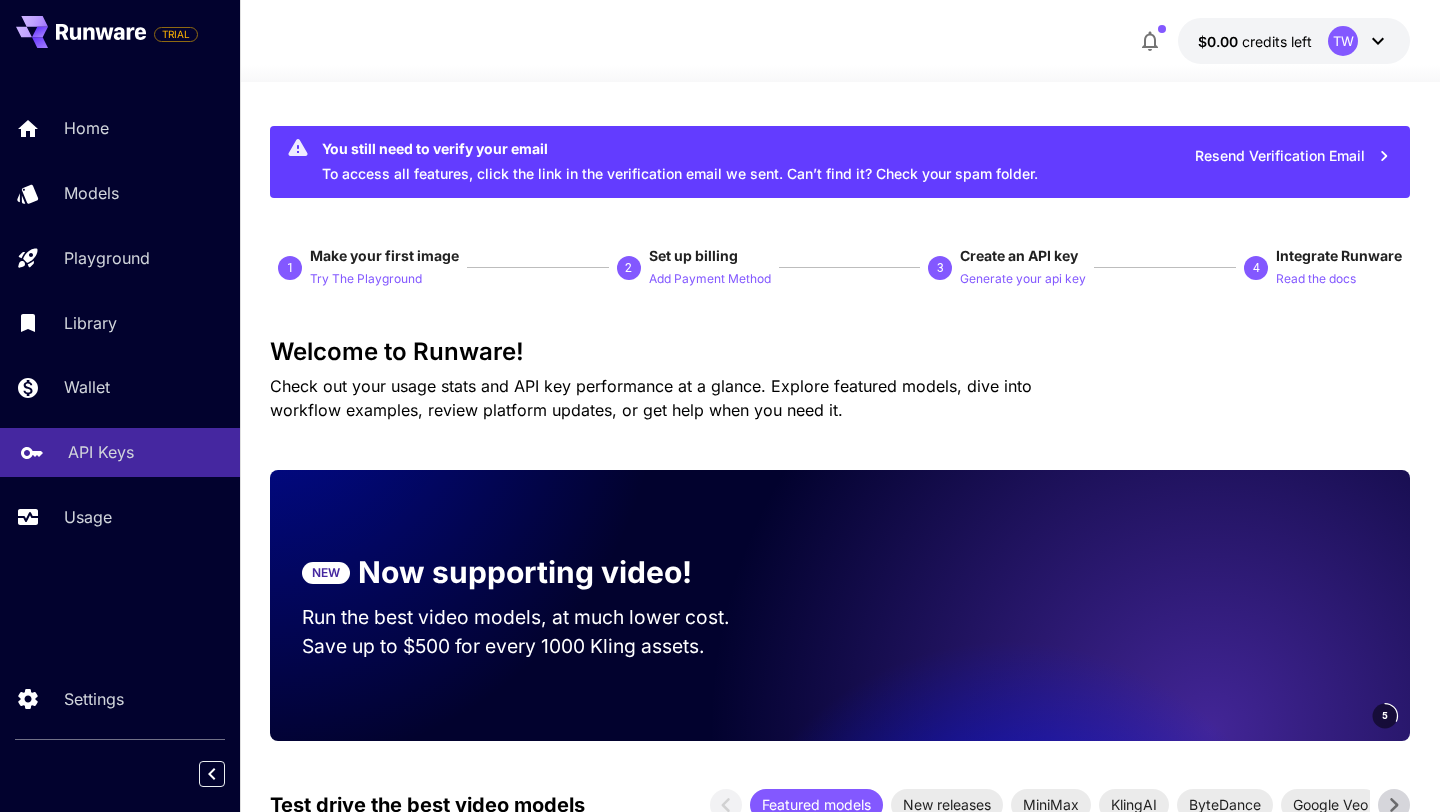click on "API Keys" at bounding box center (101, 452) 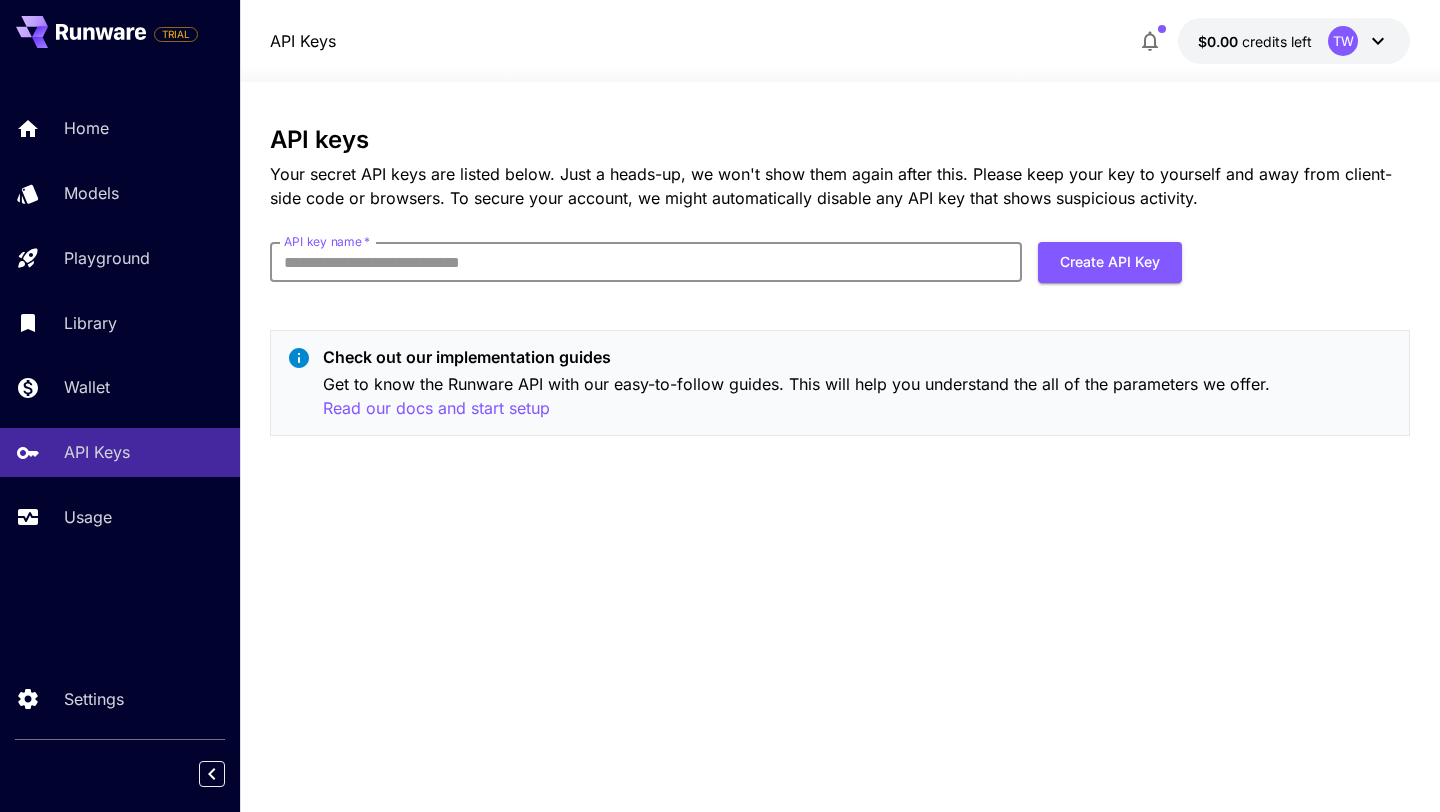 click on "API key name   *" at bounding box center [646, 262] 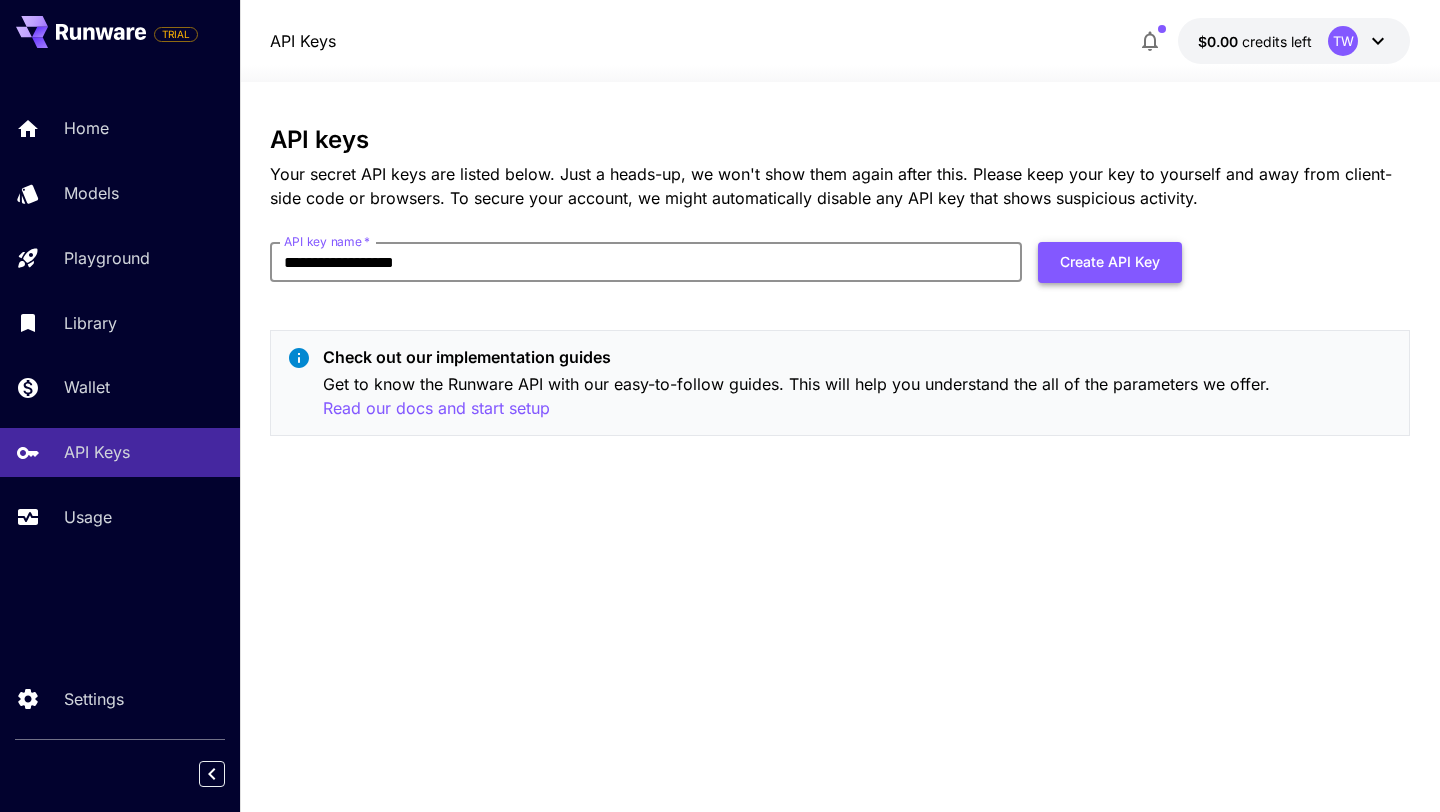type on "**********" 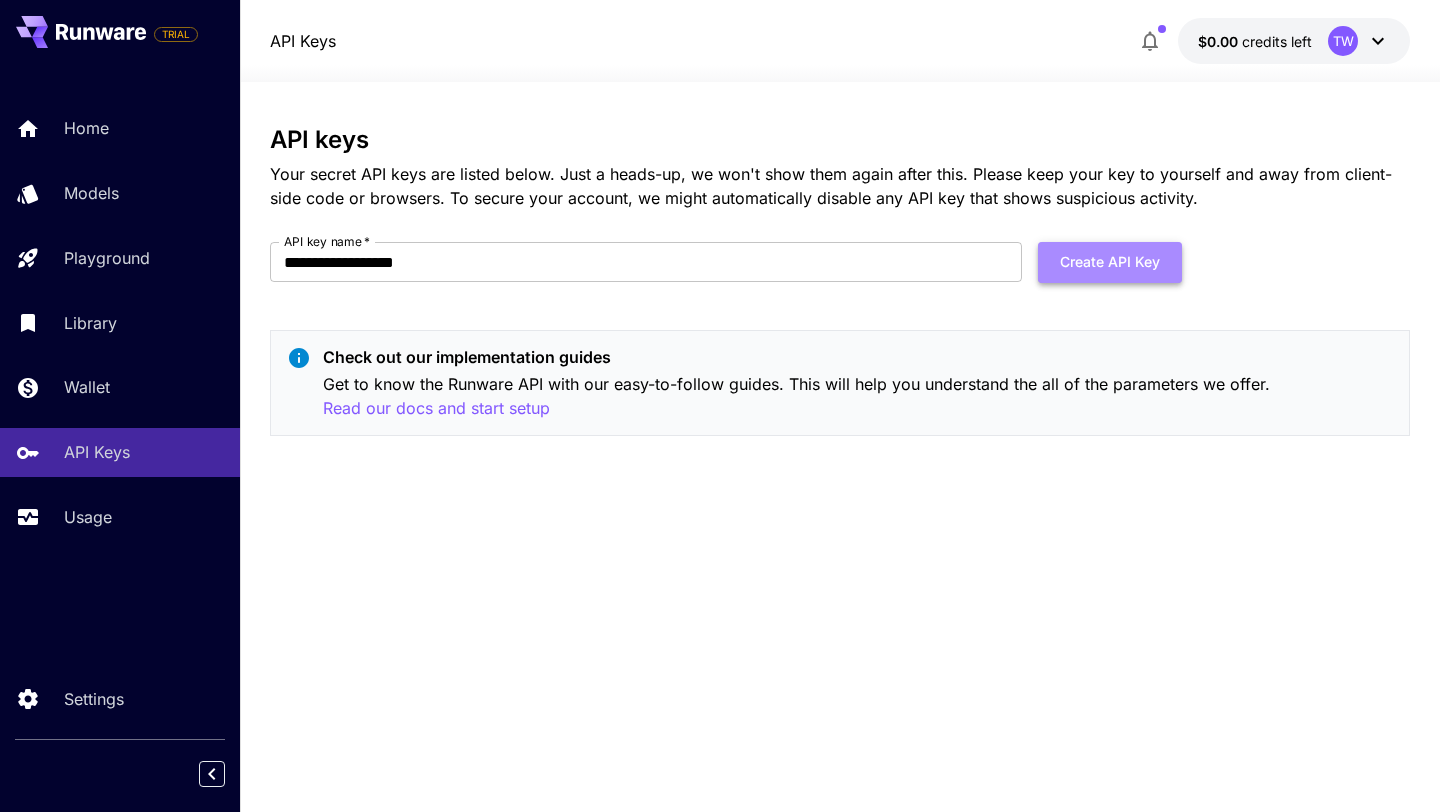 click on "Create API Key" at bounding box center (1110, 262) 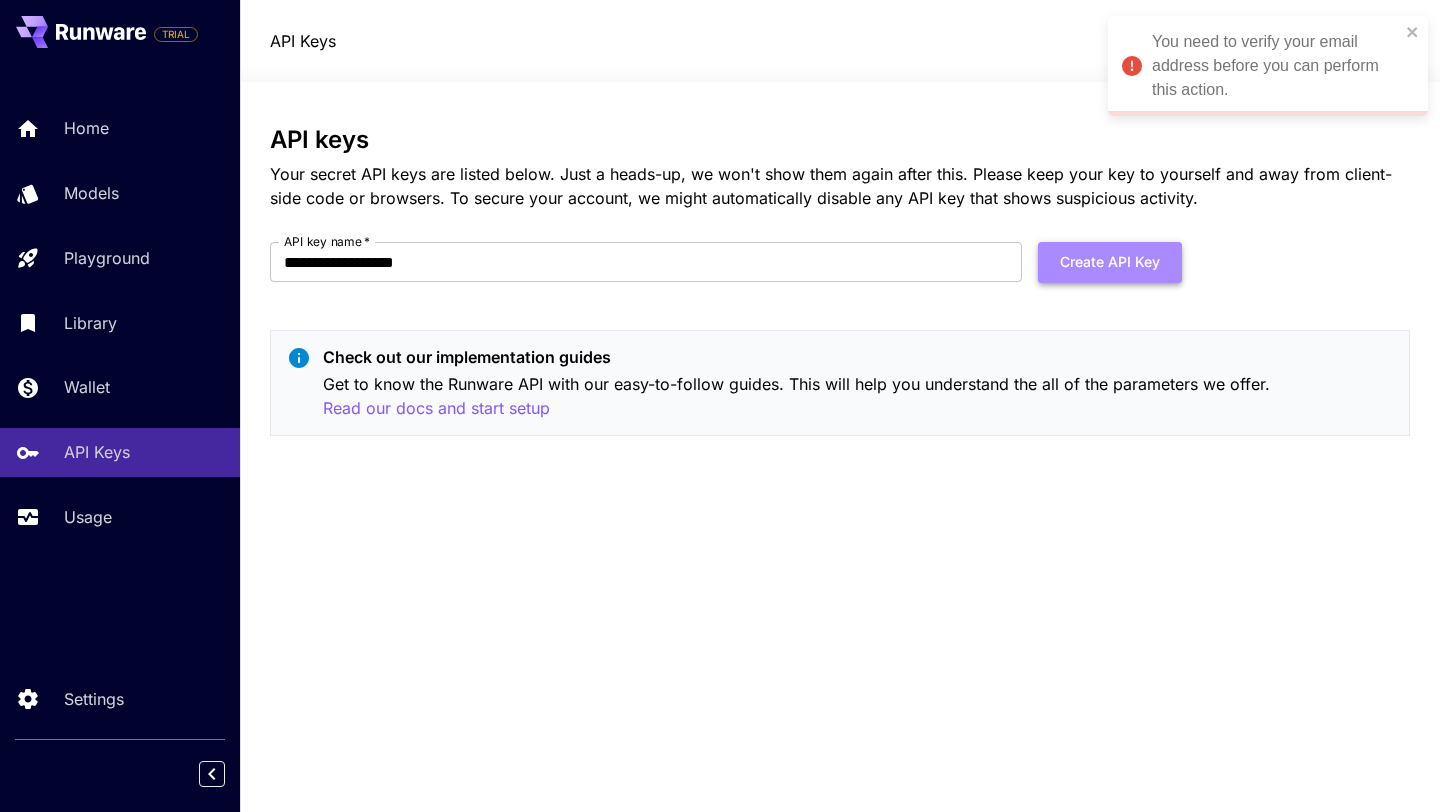 click on "Create API Key" at bounding box center [1110, 262] 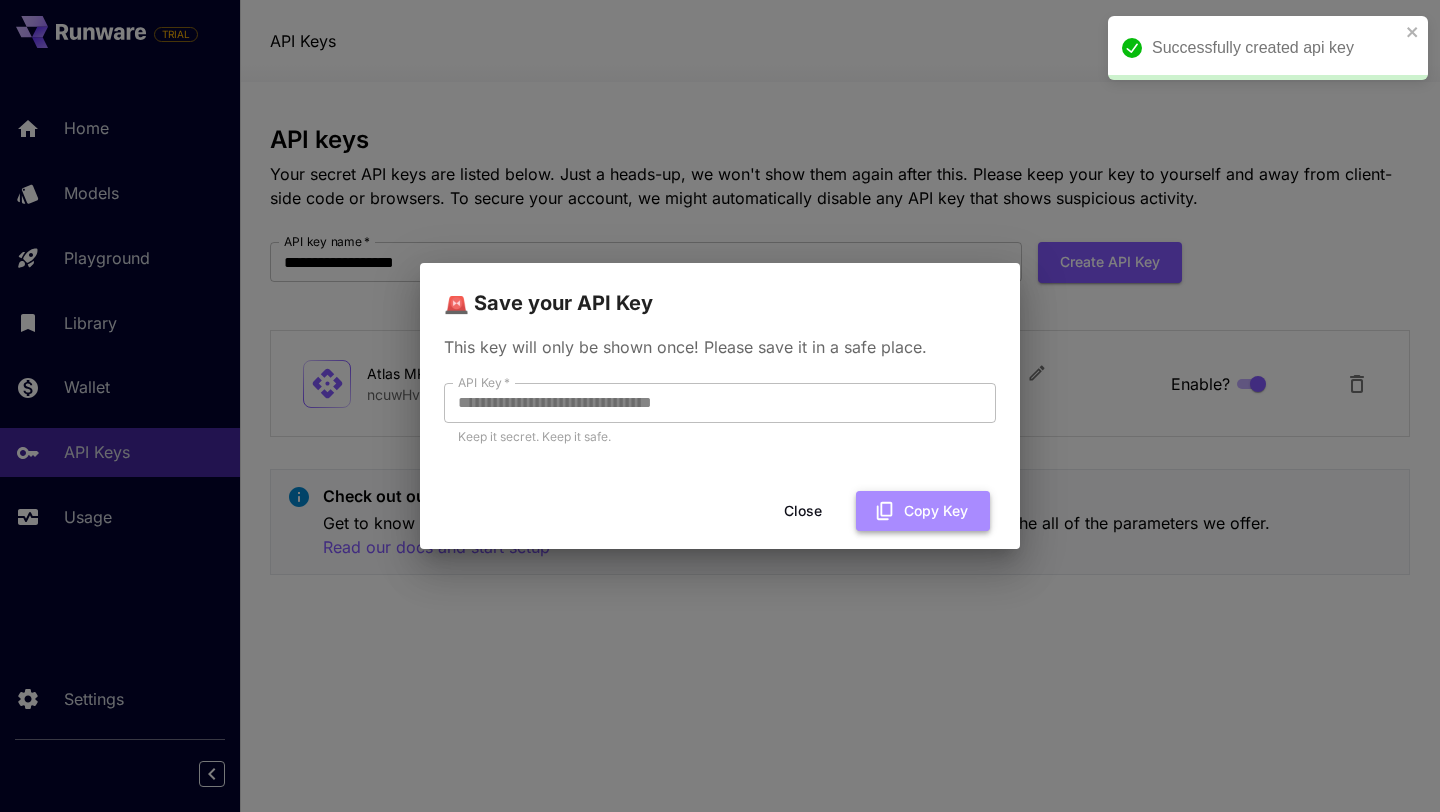 click 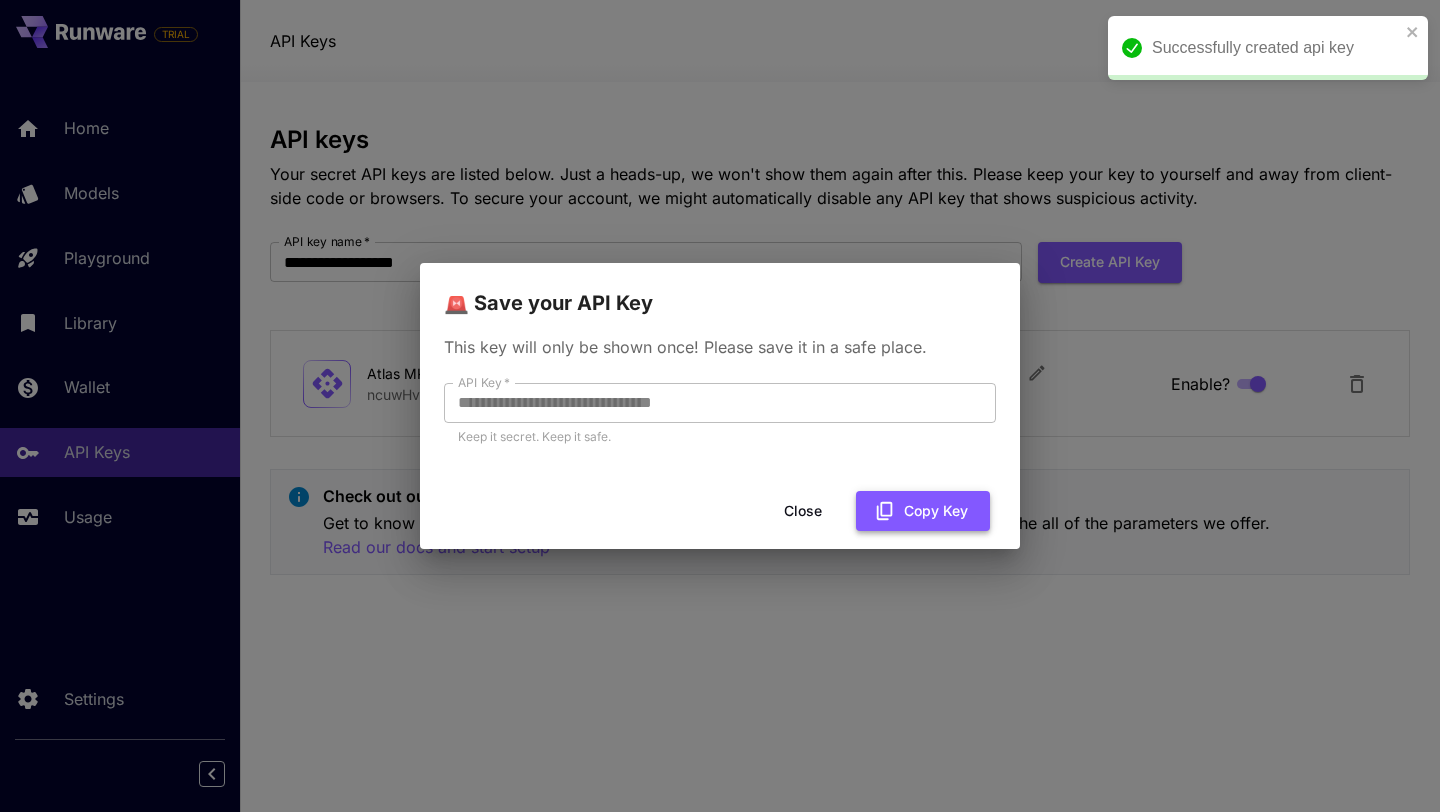 click 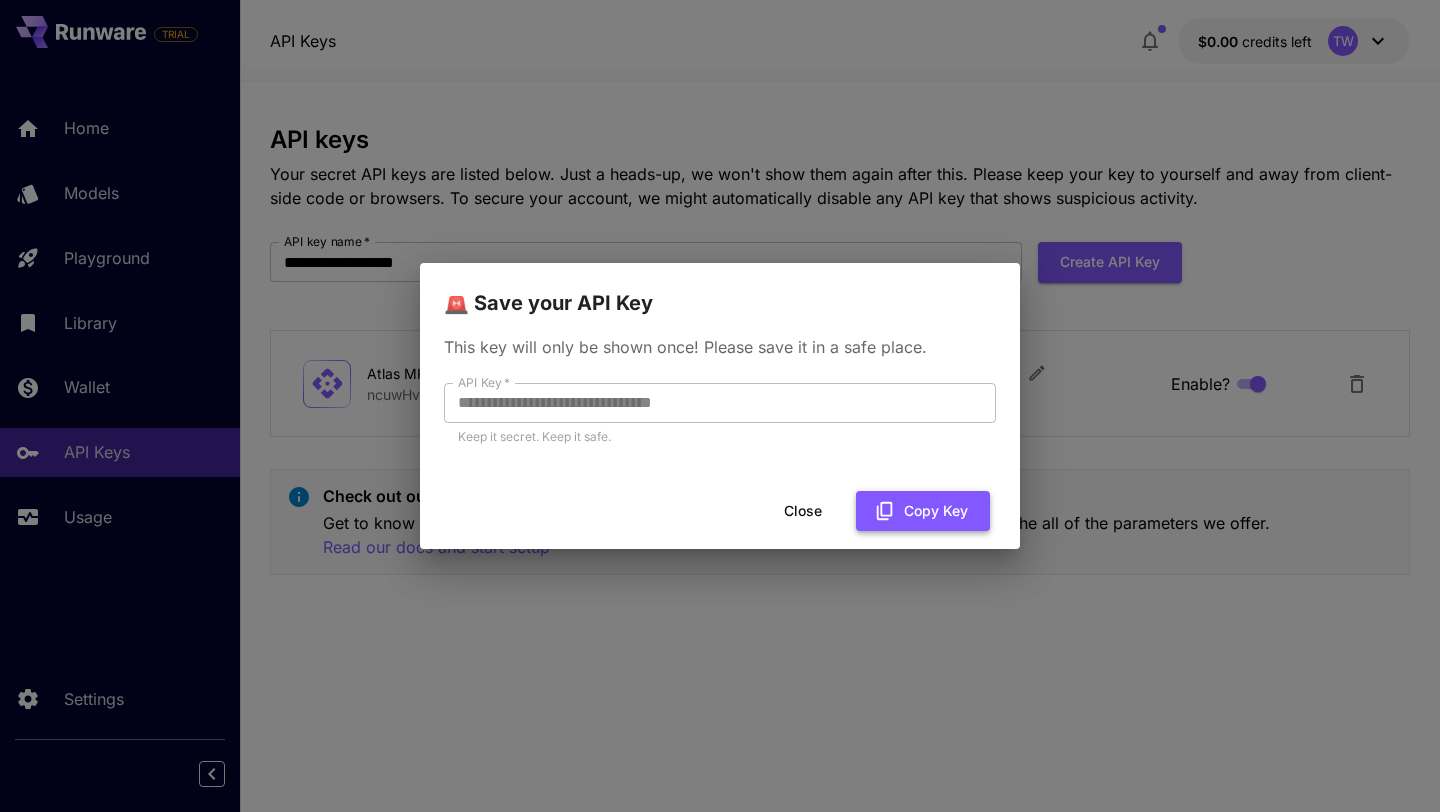 click on "Copy Key" at bounding box center [923, 511] 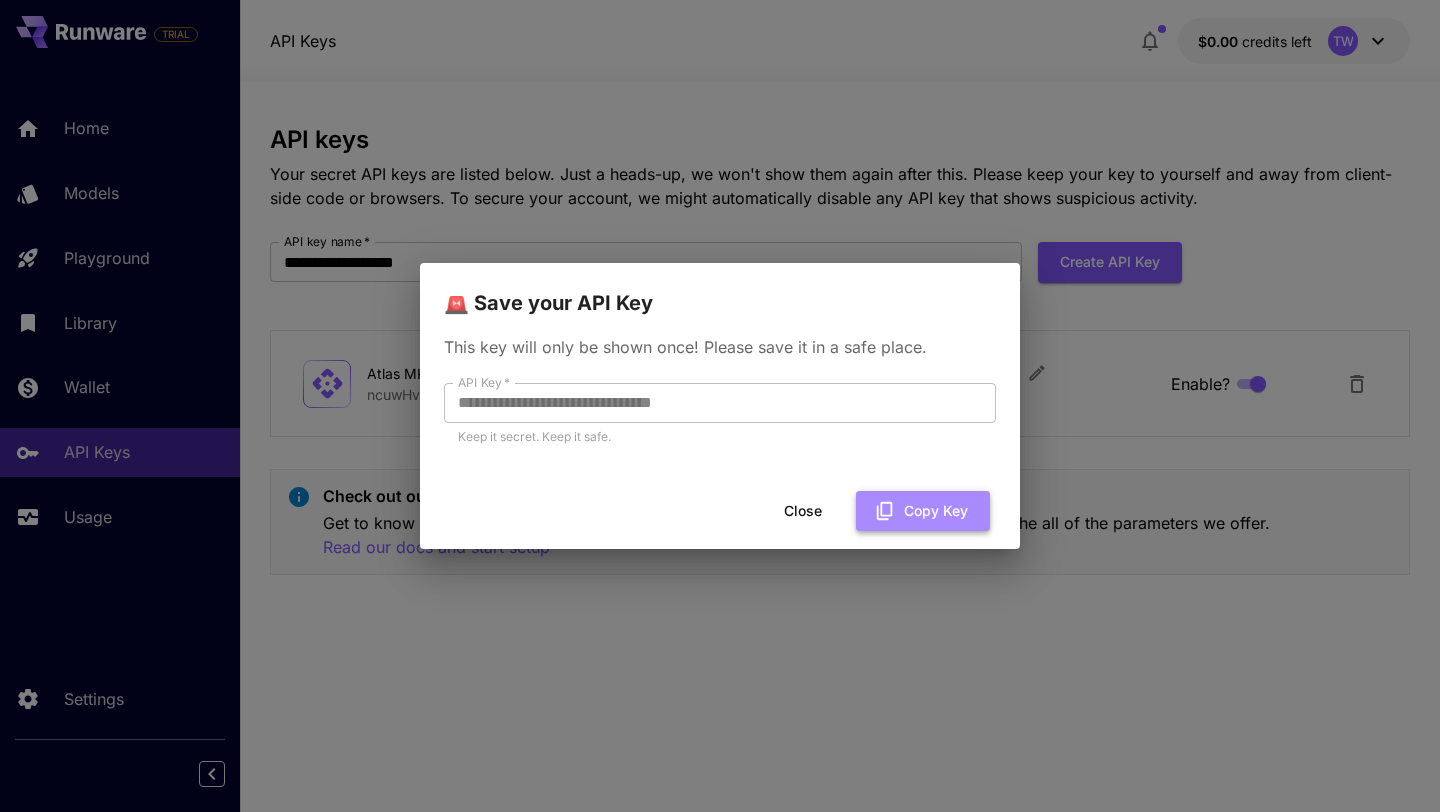 click on "Copy Key" at bounding box center (923, 511) 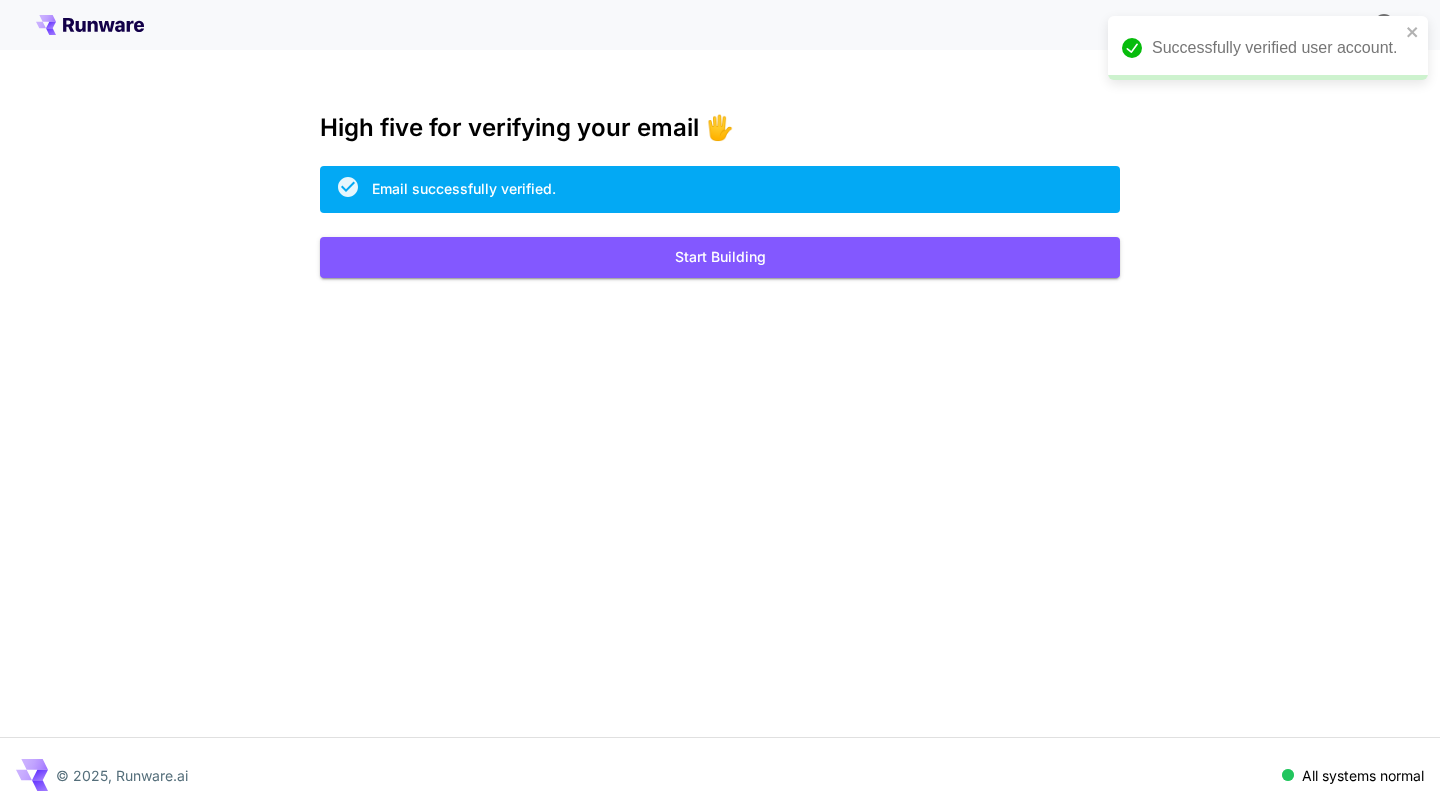 scroll, scrollTop: 0, scrollLeft: 0, axis: both 